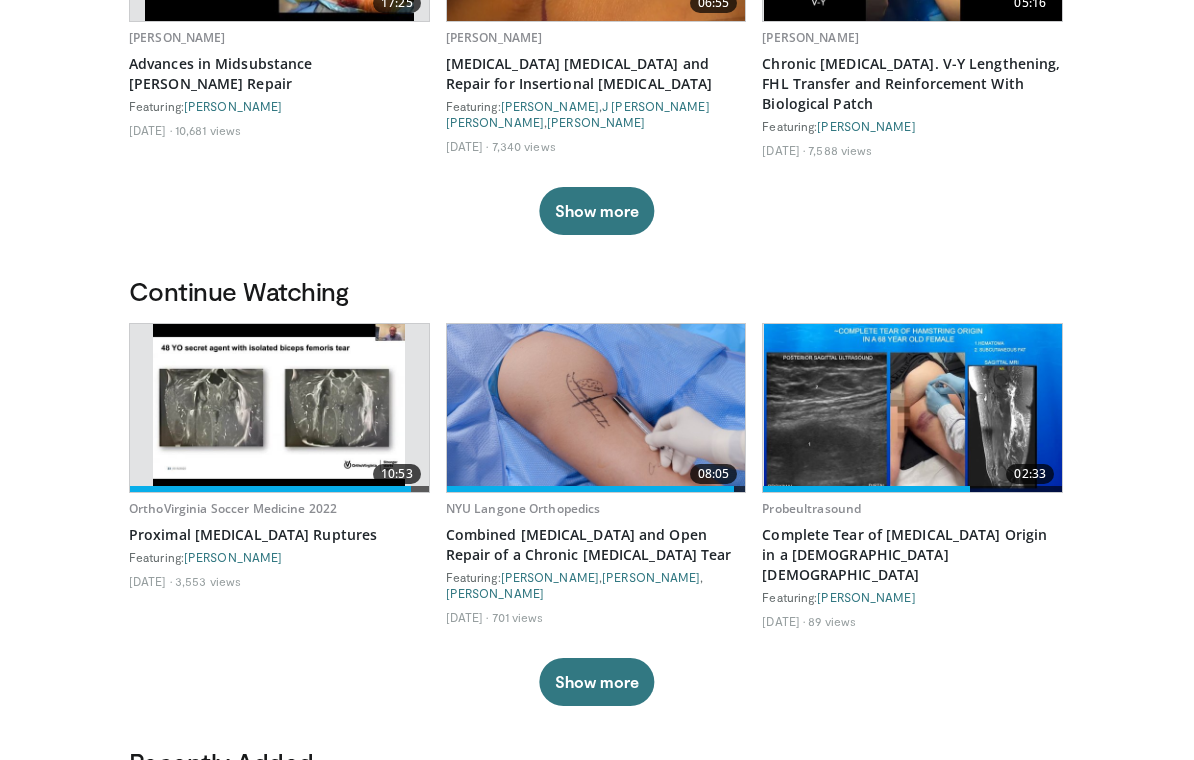 scroll, scrollTop: 350, scrollLeft: 0, axis: vertical 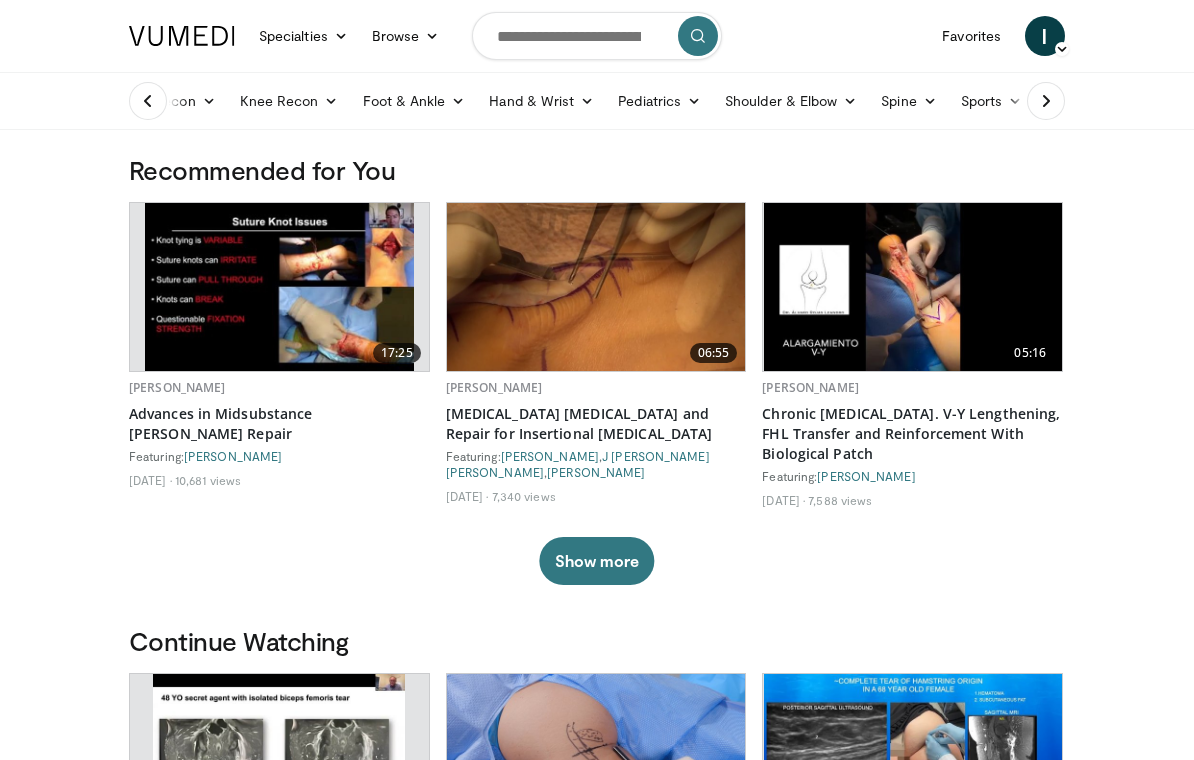 click at bounding box center (597, 36) 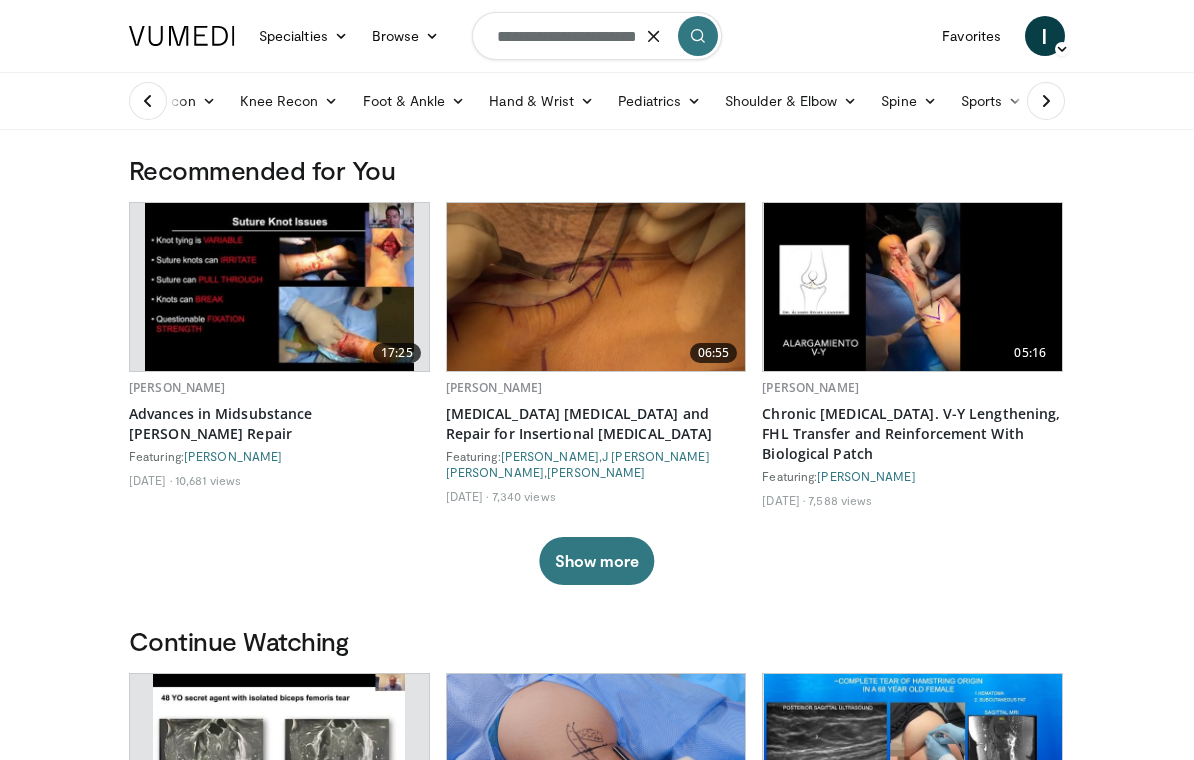 type on "**********" 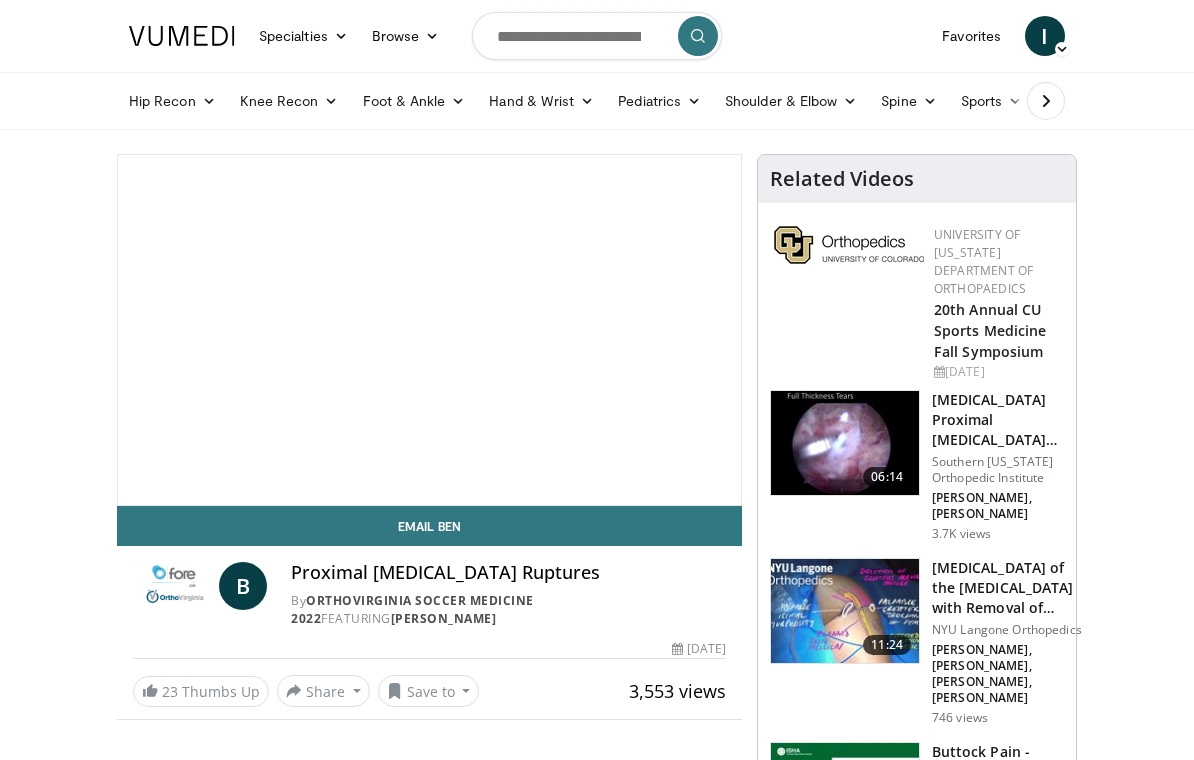 scroll, scrollTop: 0, scrollLeft: 0, axis: both 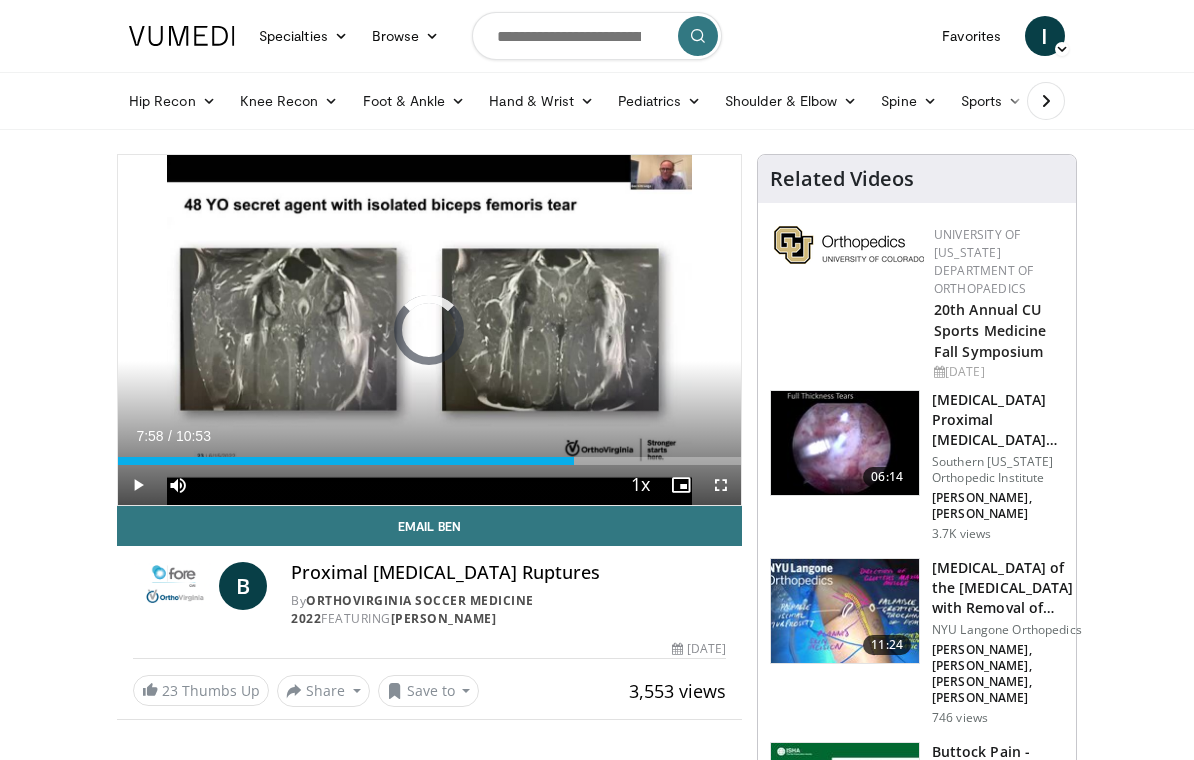click on "Loaded :  0.00%" at bounding box center [429, 455] 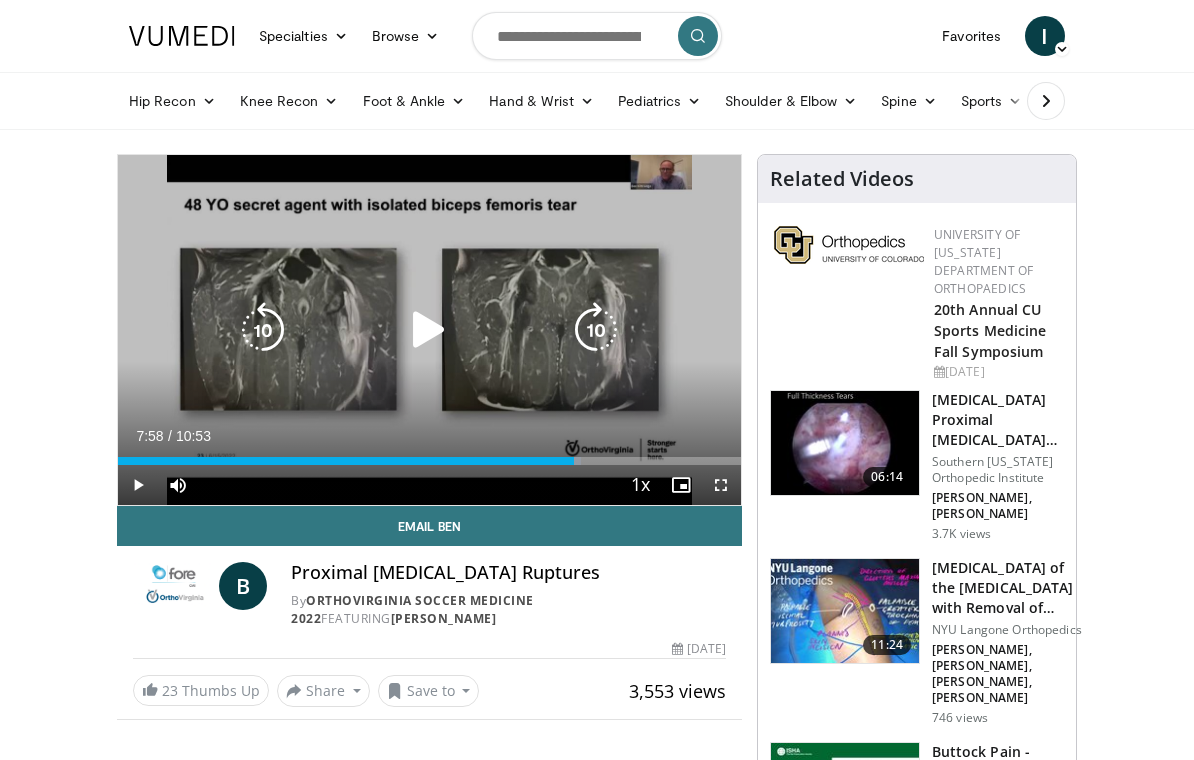 click at bounding box center (429, 330) 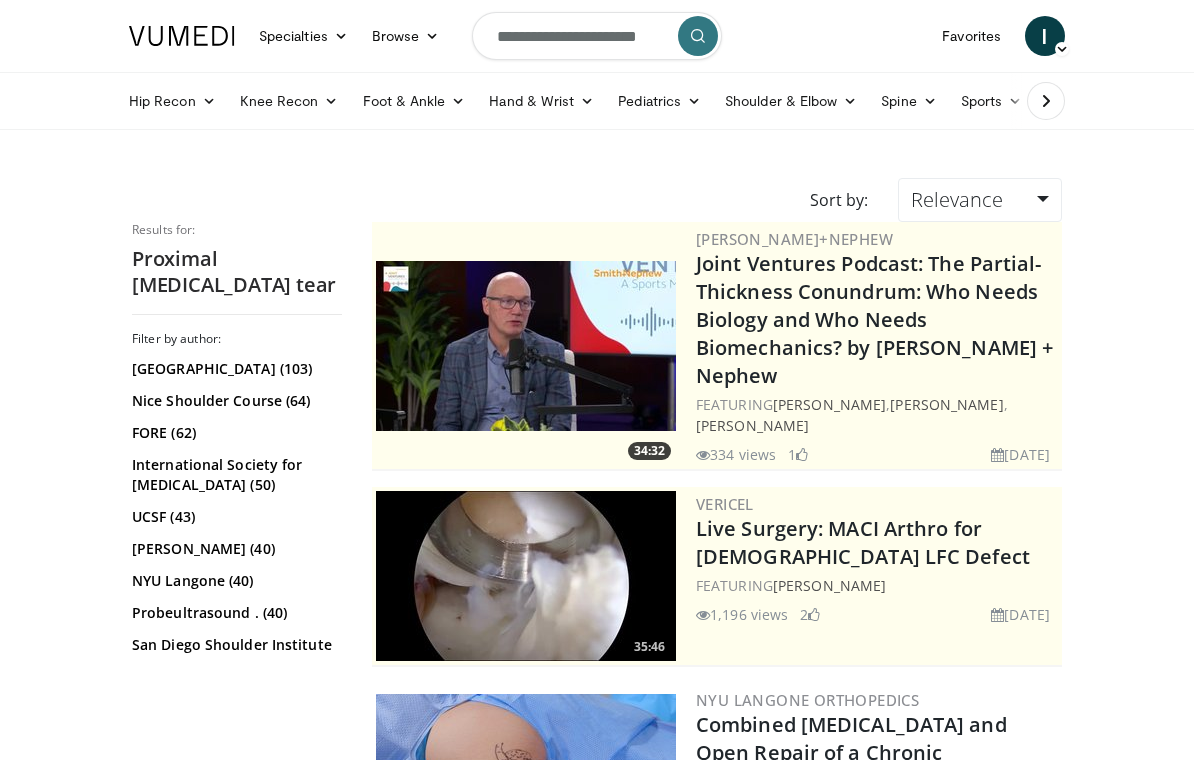 scroll, scrollTop: 0, scrollLeft: 0, axis: both 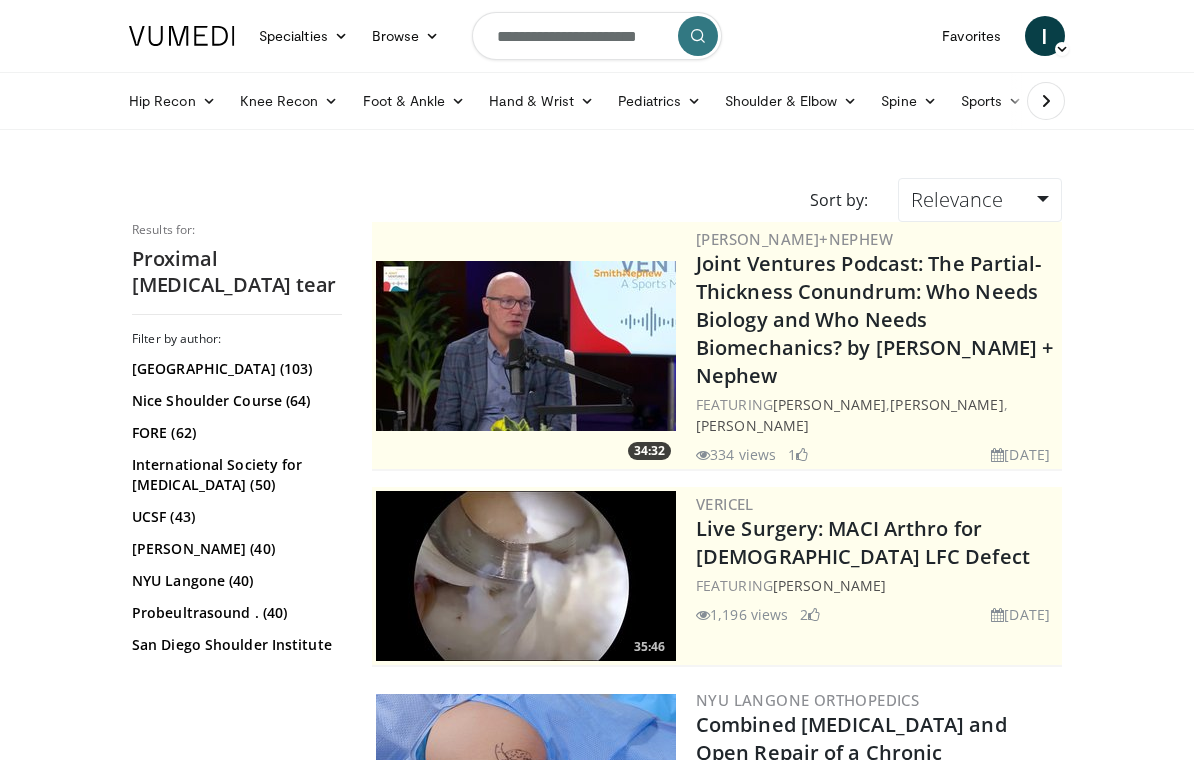 click on "**********" at bounding box center [597, 36] 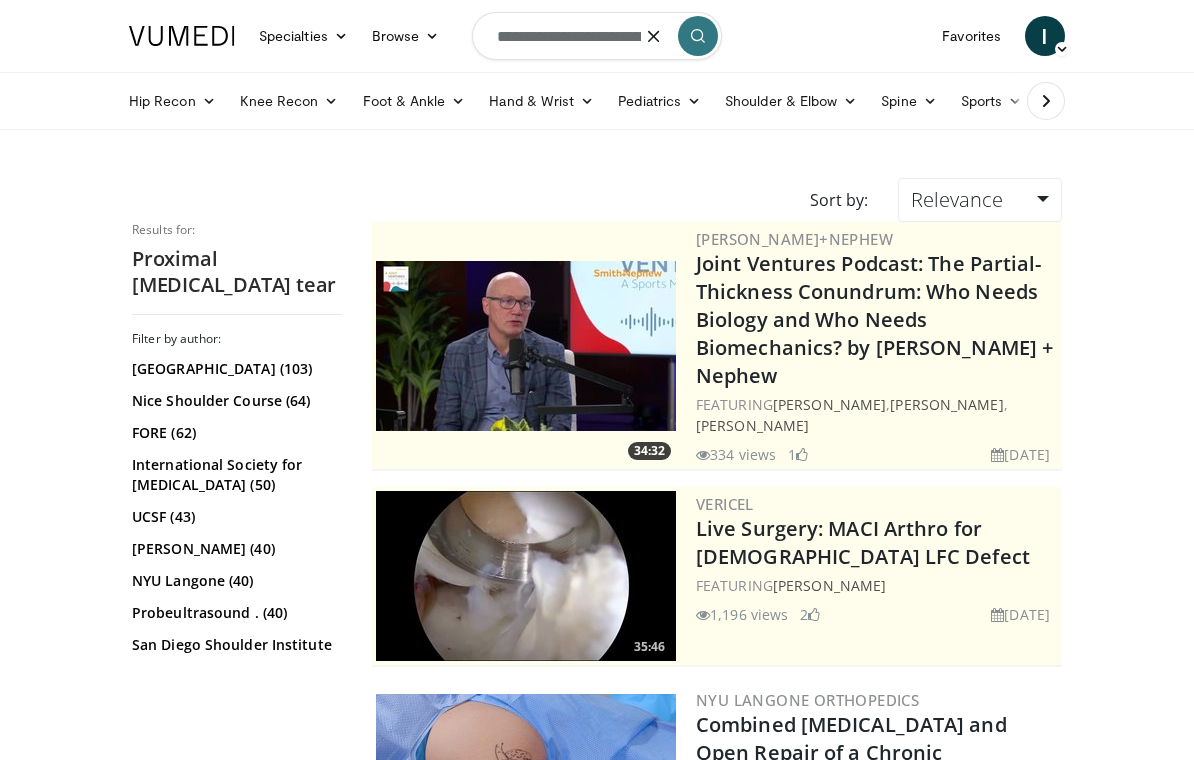 type on "**********" 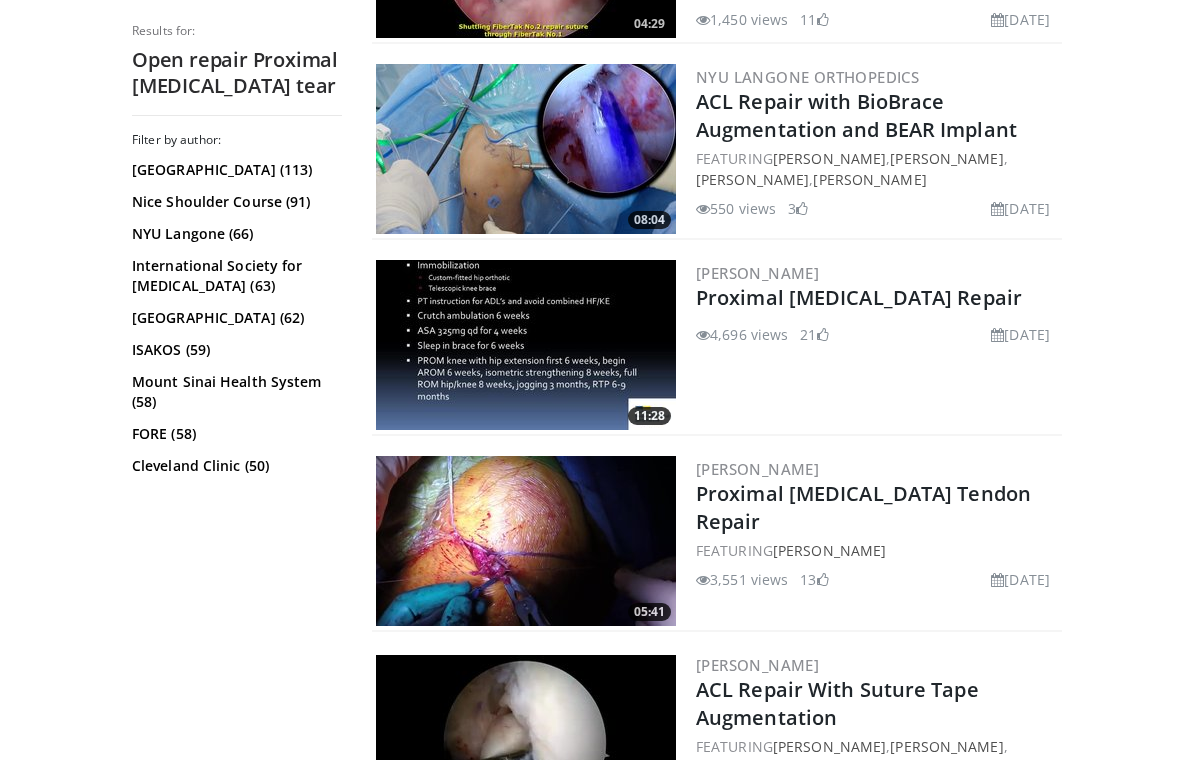 scroll, scrollTop: 1619, scrollLeft: 0, axis: vertical 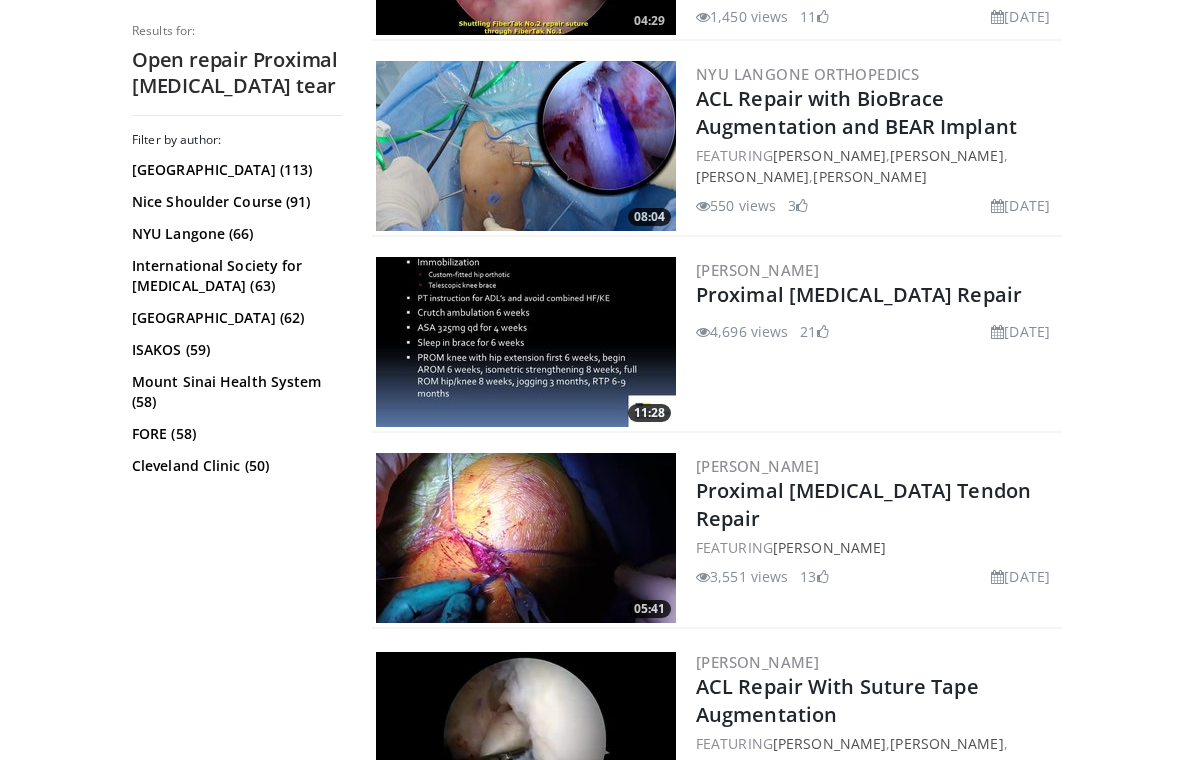 click on "Grant Garcia
Proximal Hamstring Tendon Repair
FEATURING
Grant Garcia
3,551 views
October 27, 2021
13" at bounding box center [877, 538] 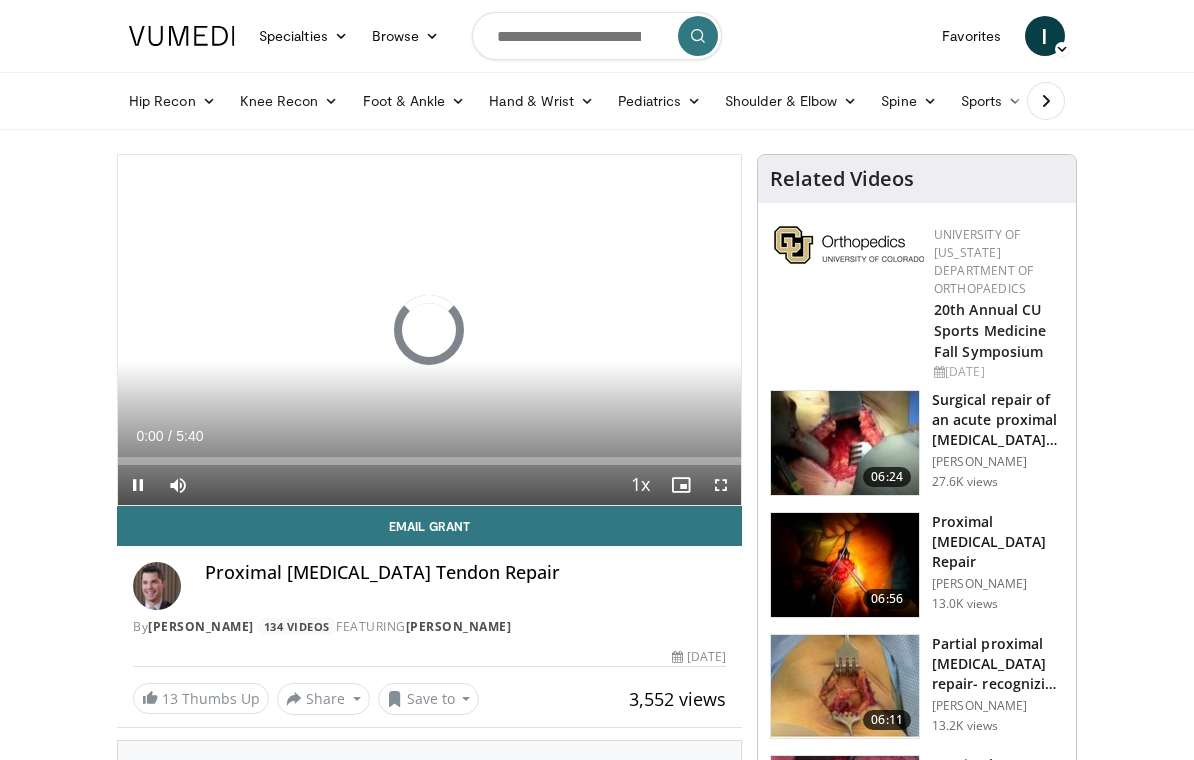 scroll, scrollTop: 0, scrollLeft: 0, axis: both 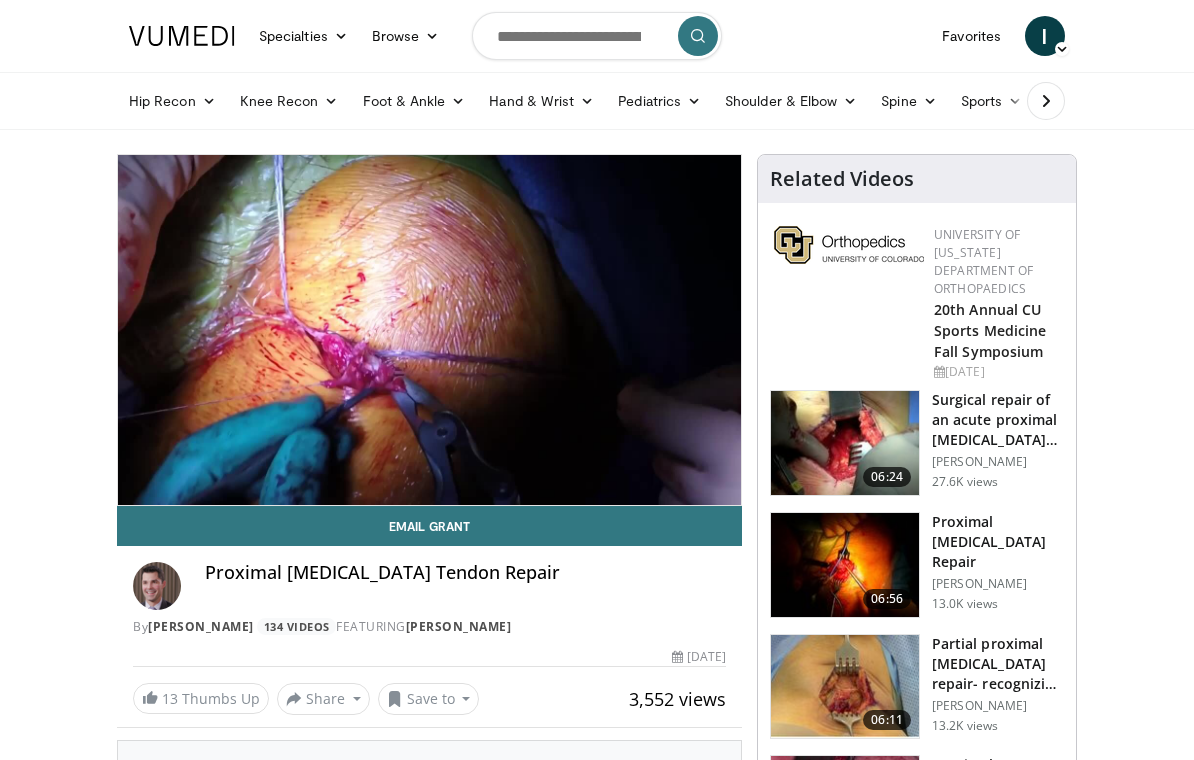 click on "13
Thumbs Up" at bounding box center [201, 698] 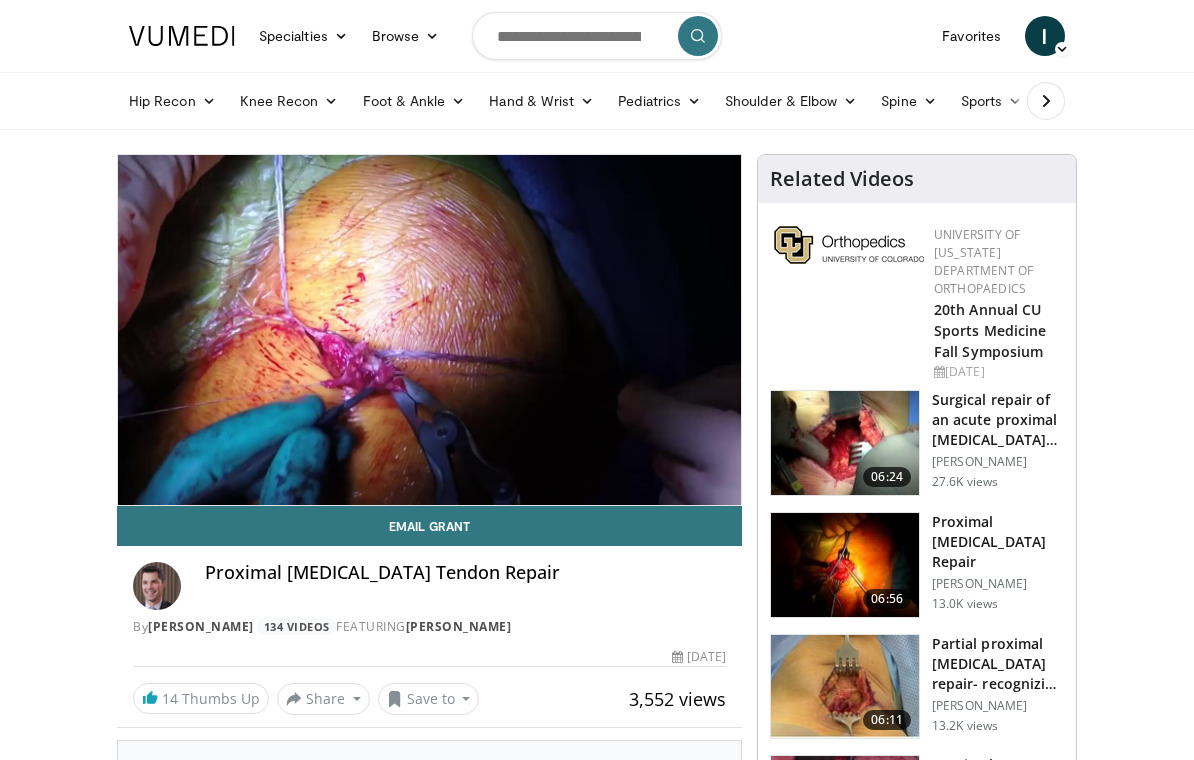 click at bounding box center [845, 443] 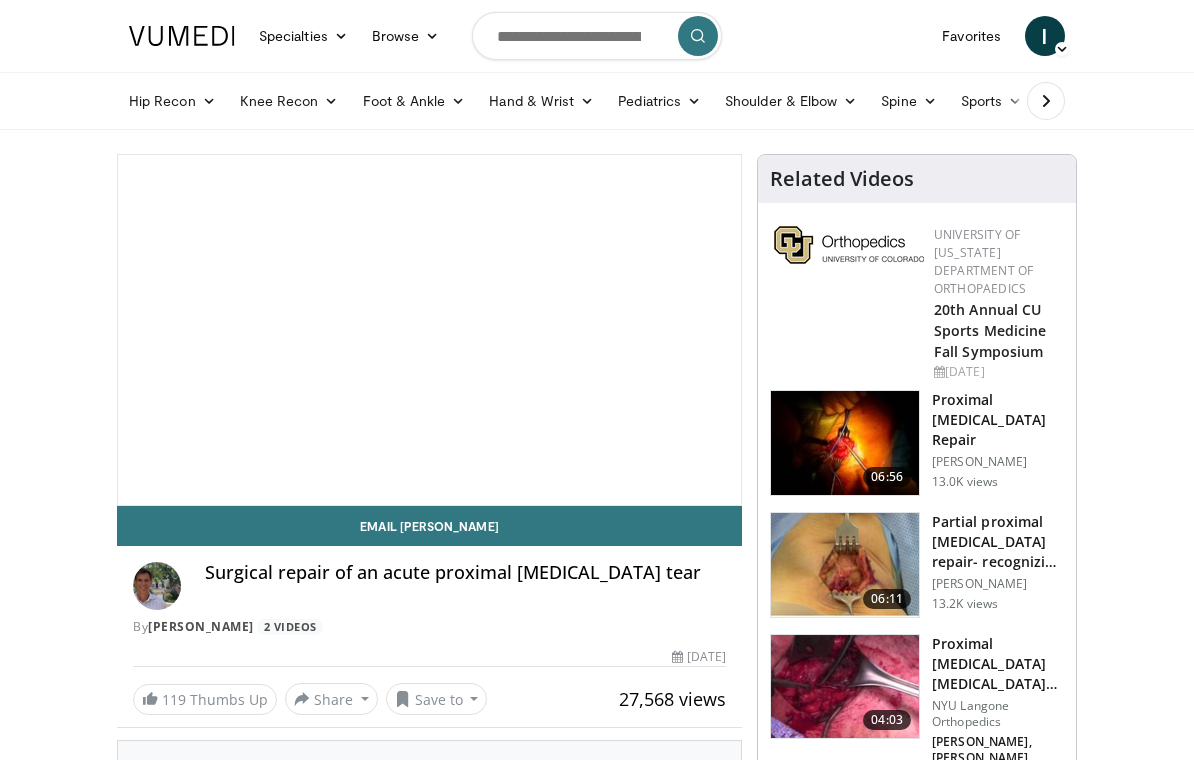 scroll, scrollTop: 0, scrollLeft: 0, axis: both 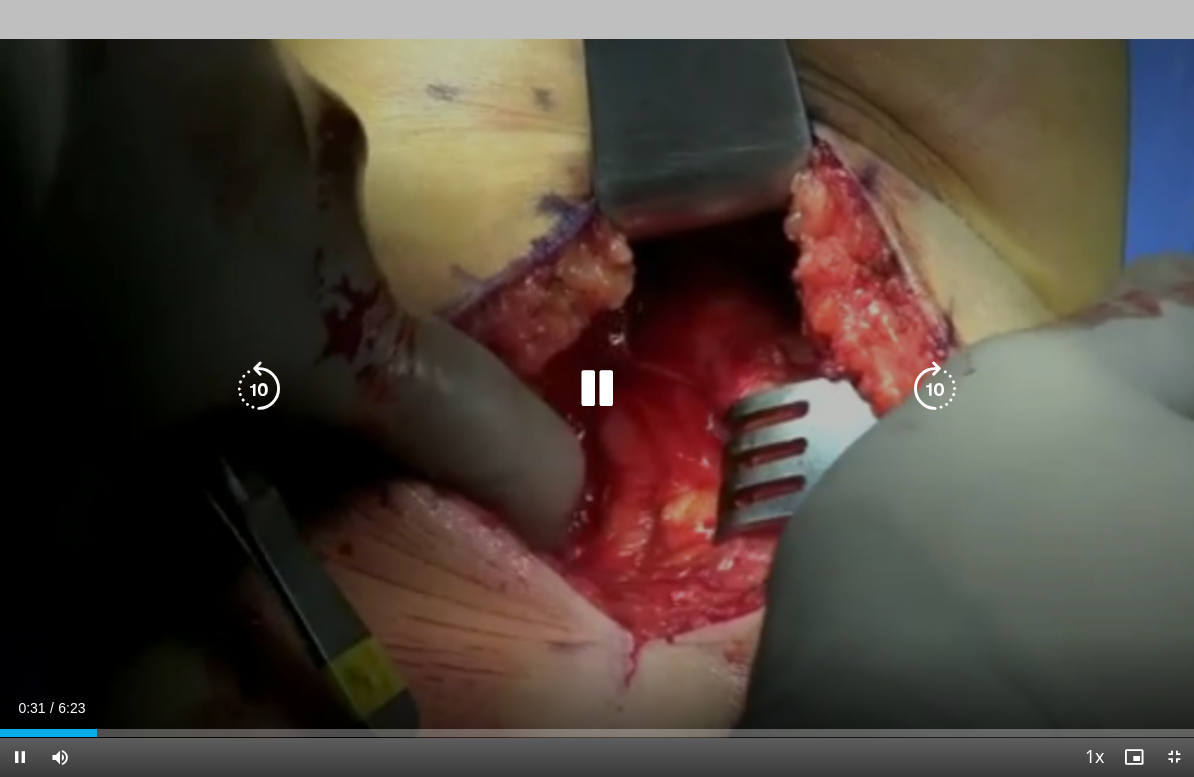 click on "10 seconds
Tap to unmute" at bounding box center (597, 388) 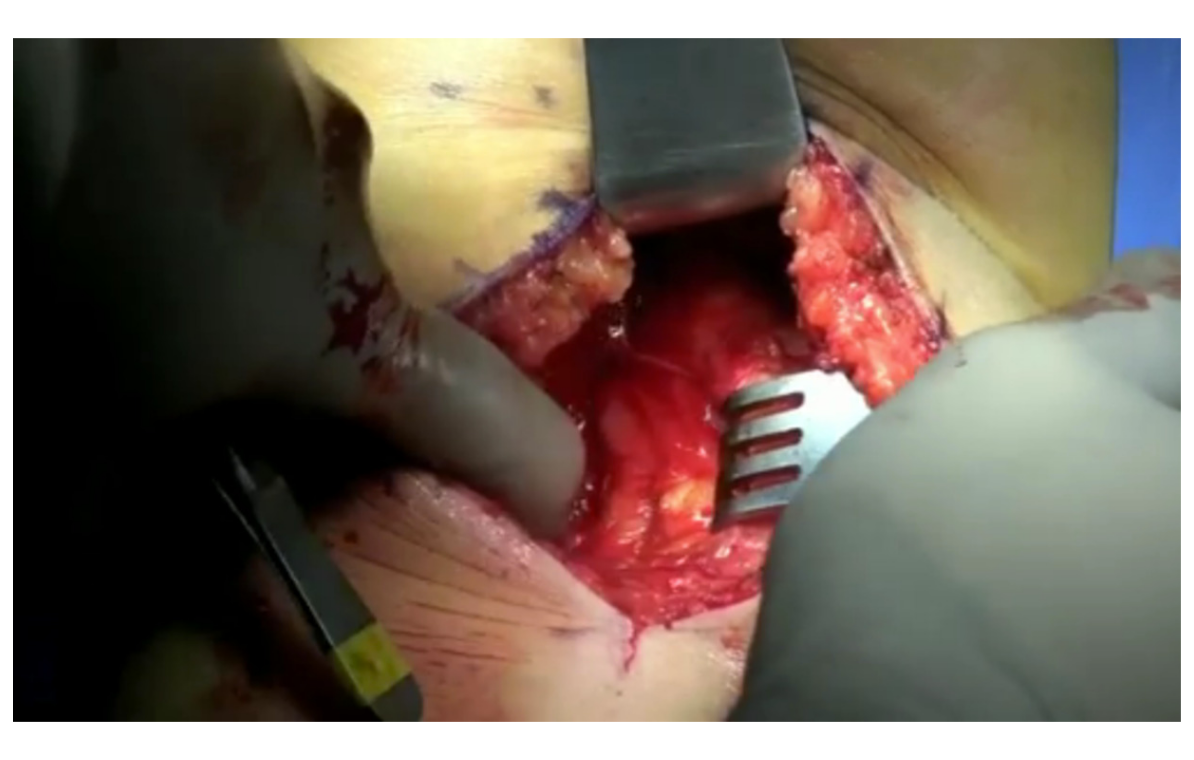 scroll, scrollTop: 0, scrollLeft: 0, axis: both 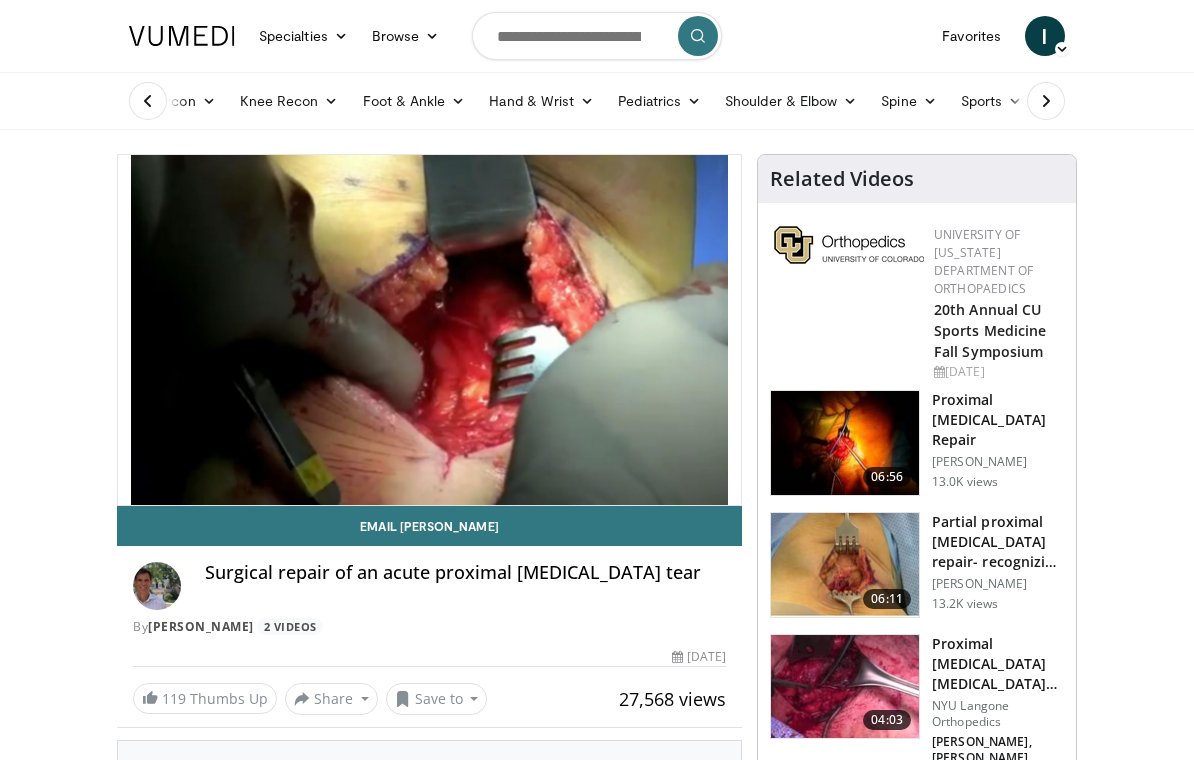 click at bounding box center (845, 443) 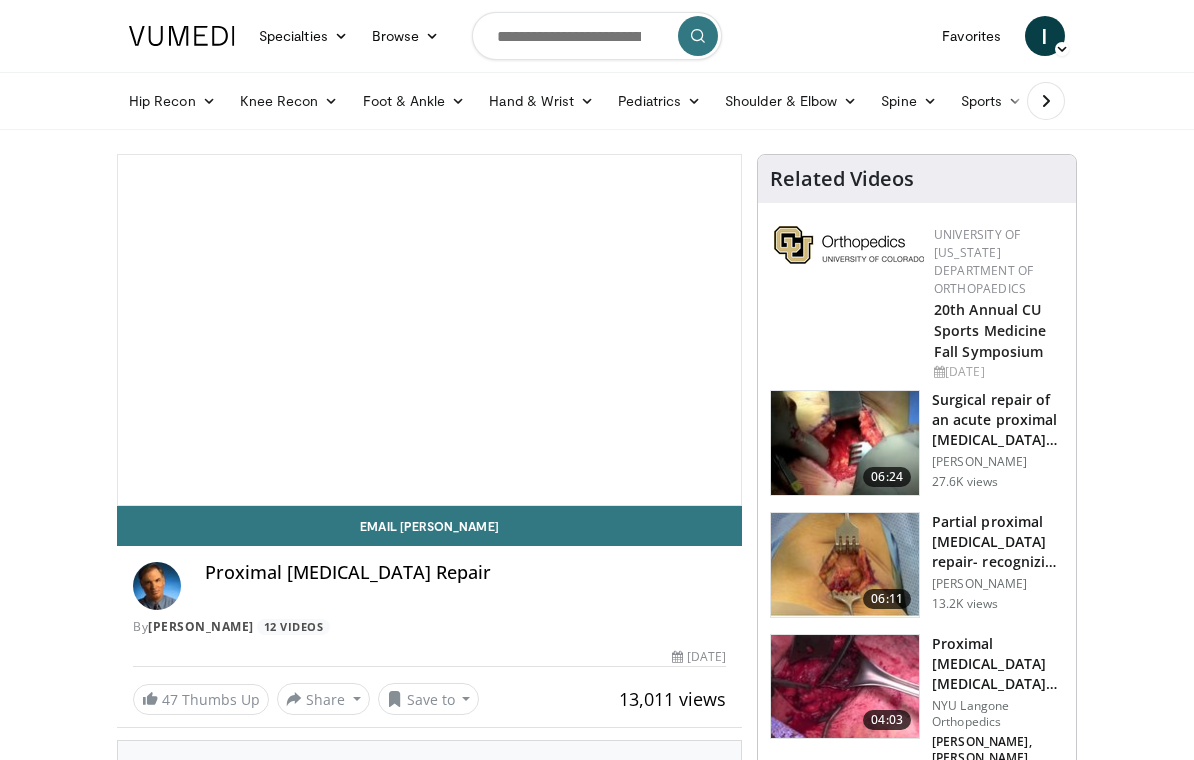 scroll, scrollTop: 0, scrollLeft: 0, axis: both 